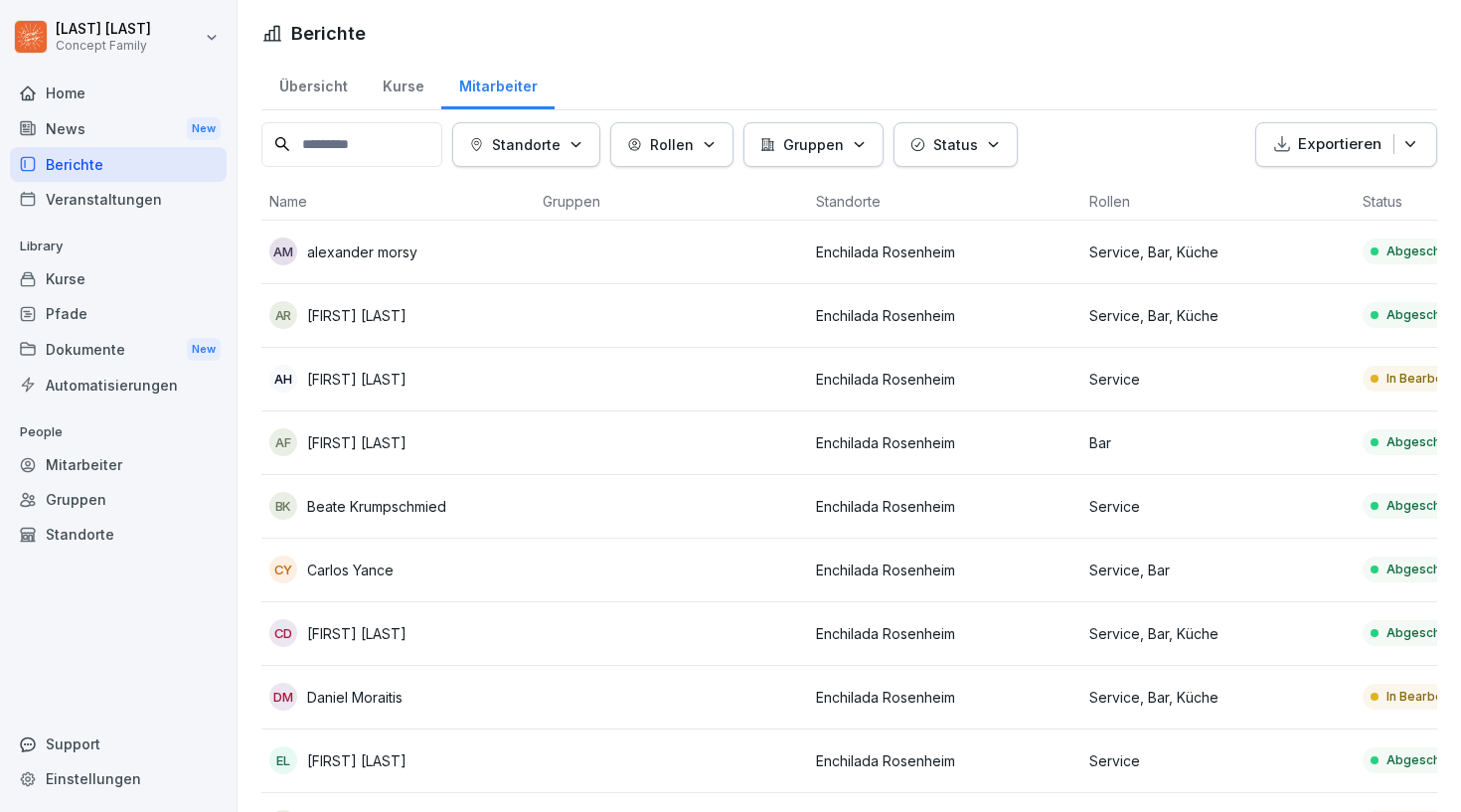 scroll, scrollTop: 0, scrollLeft: 0, axis: both 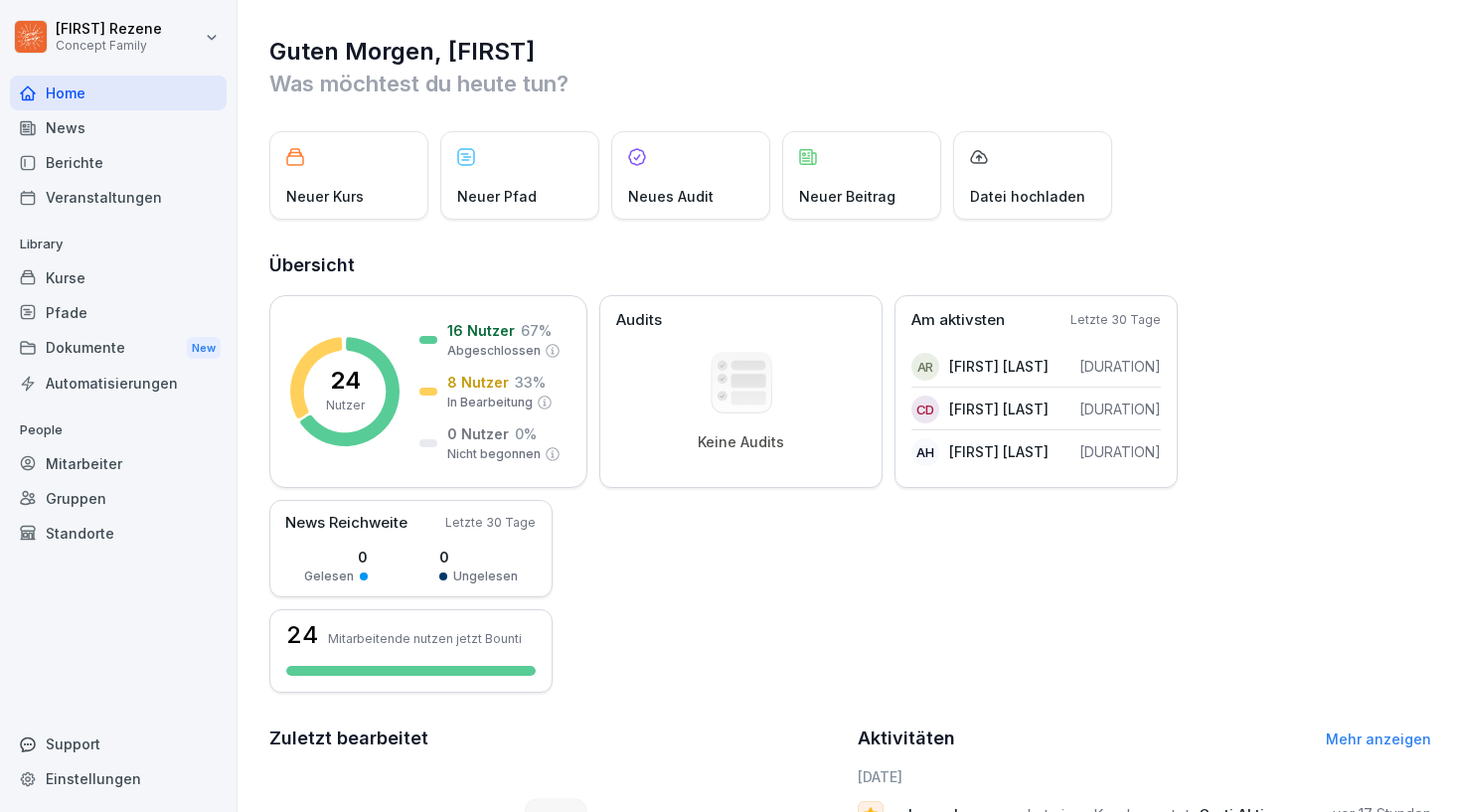 click on "Berichte" at bounding box center [118, 162] 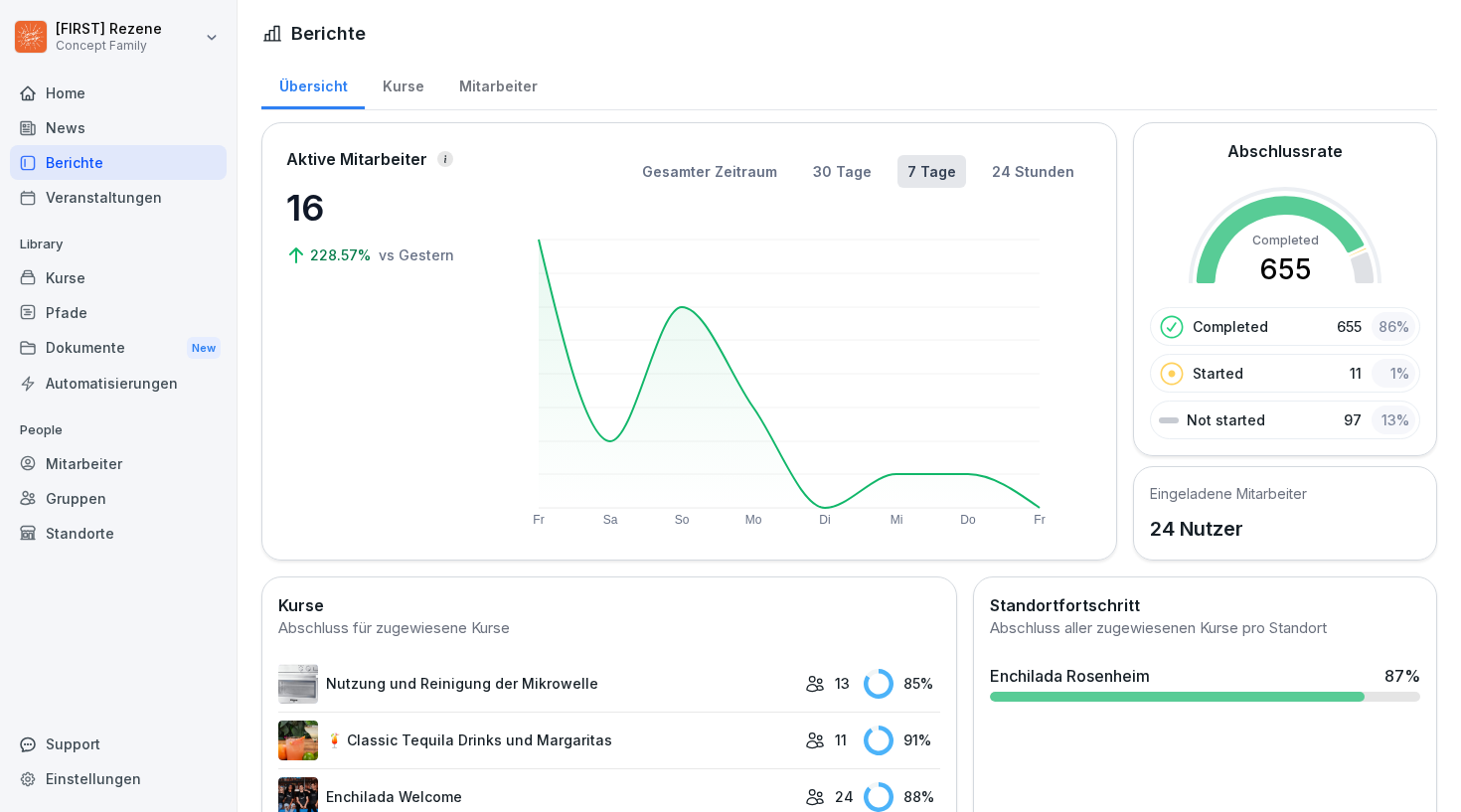 click on "Veranstaltungen" at bounding box center [118, 197] 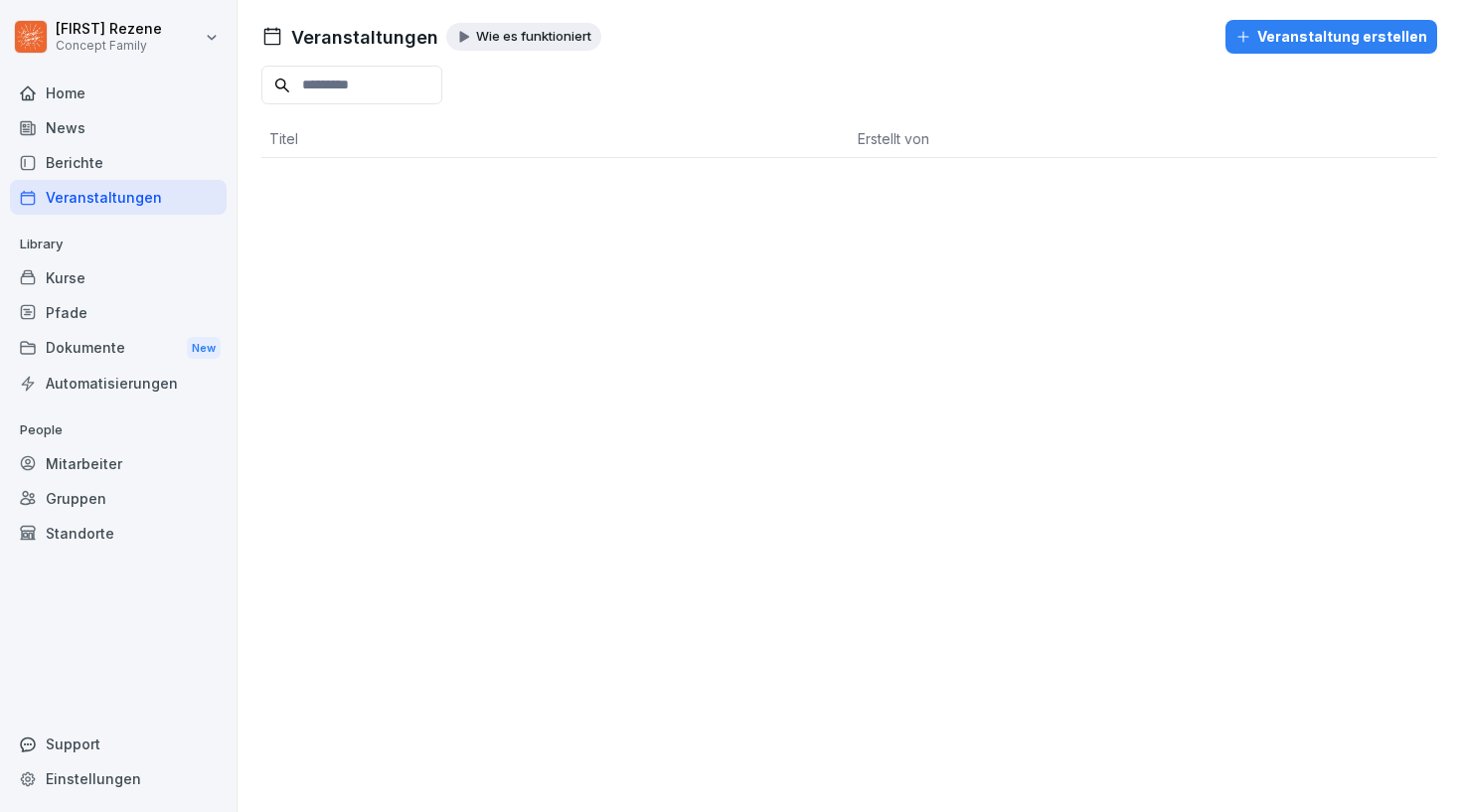 click on "Mitarbeiter" at bounding box center [118, 463] 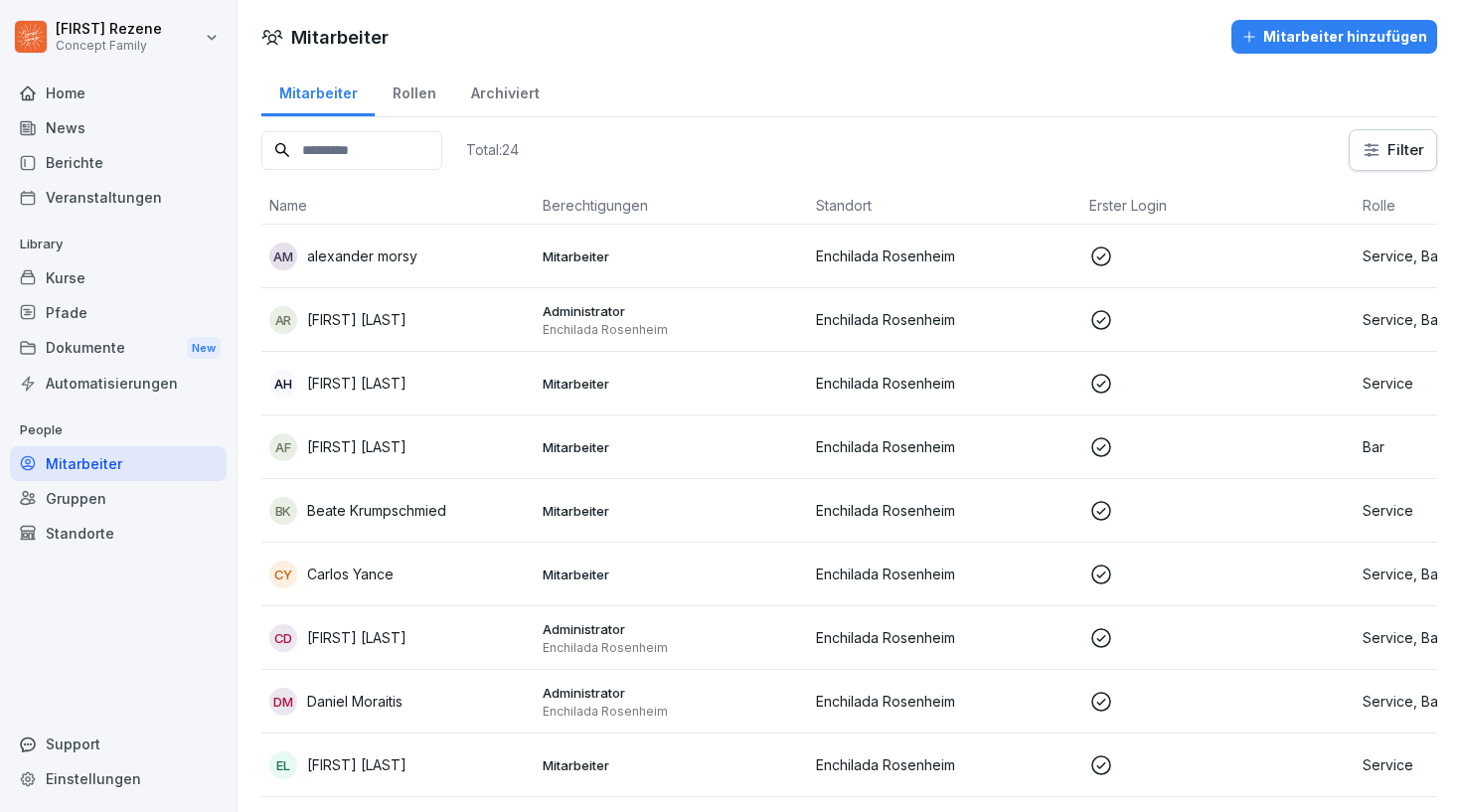 click on "Gruppen" at bounding box center (118, 498) 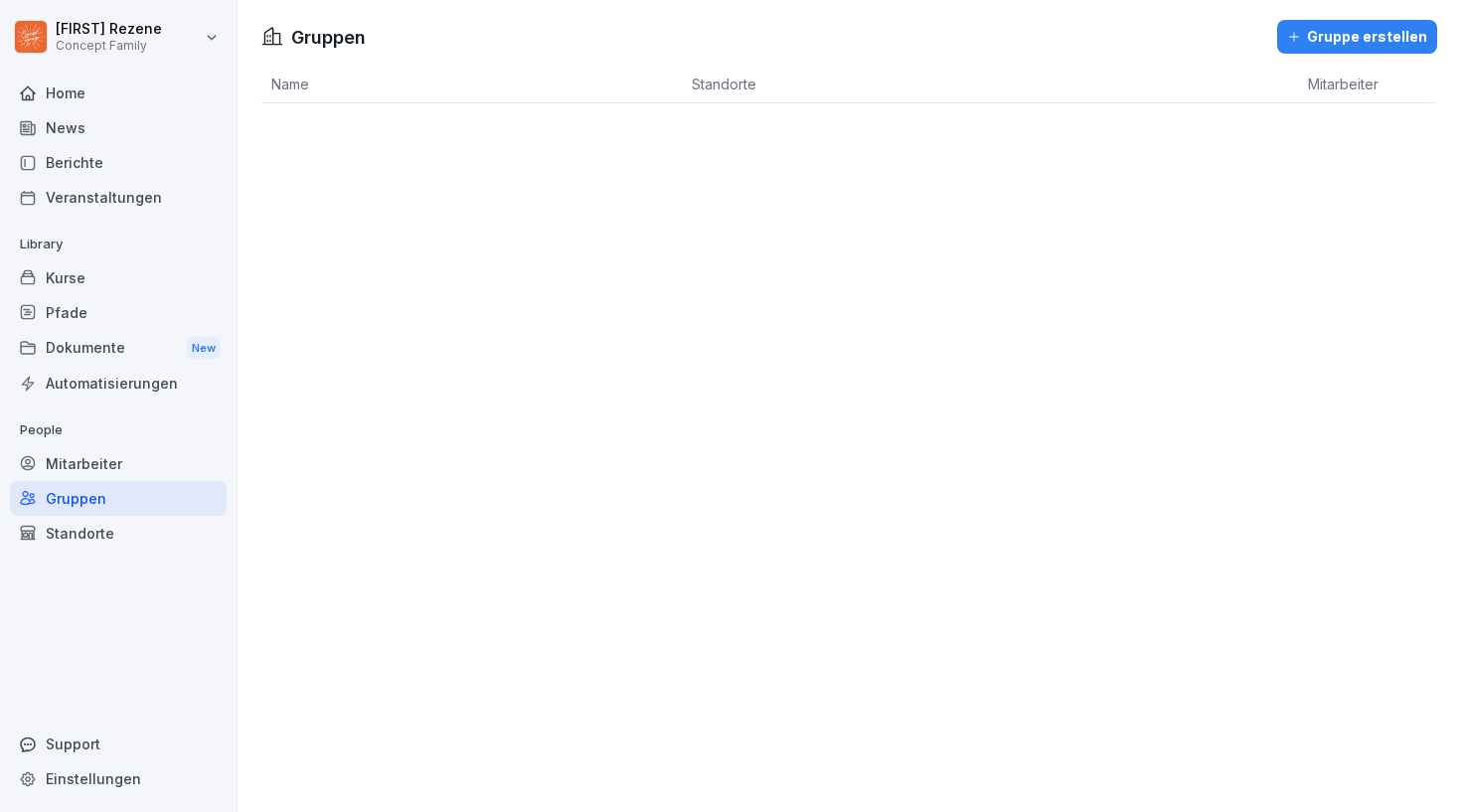 click on "Standorte" at bounding box center [118, 533] 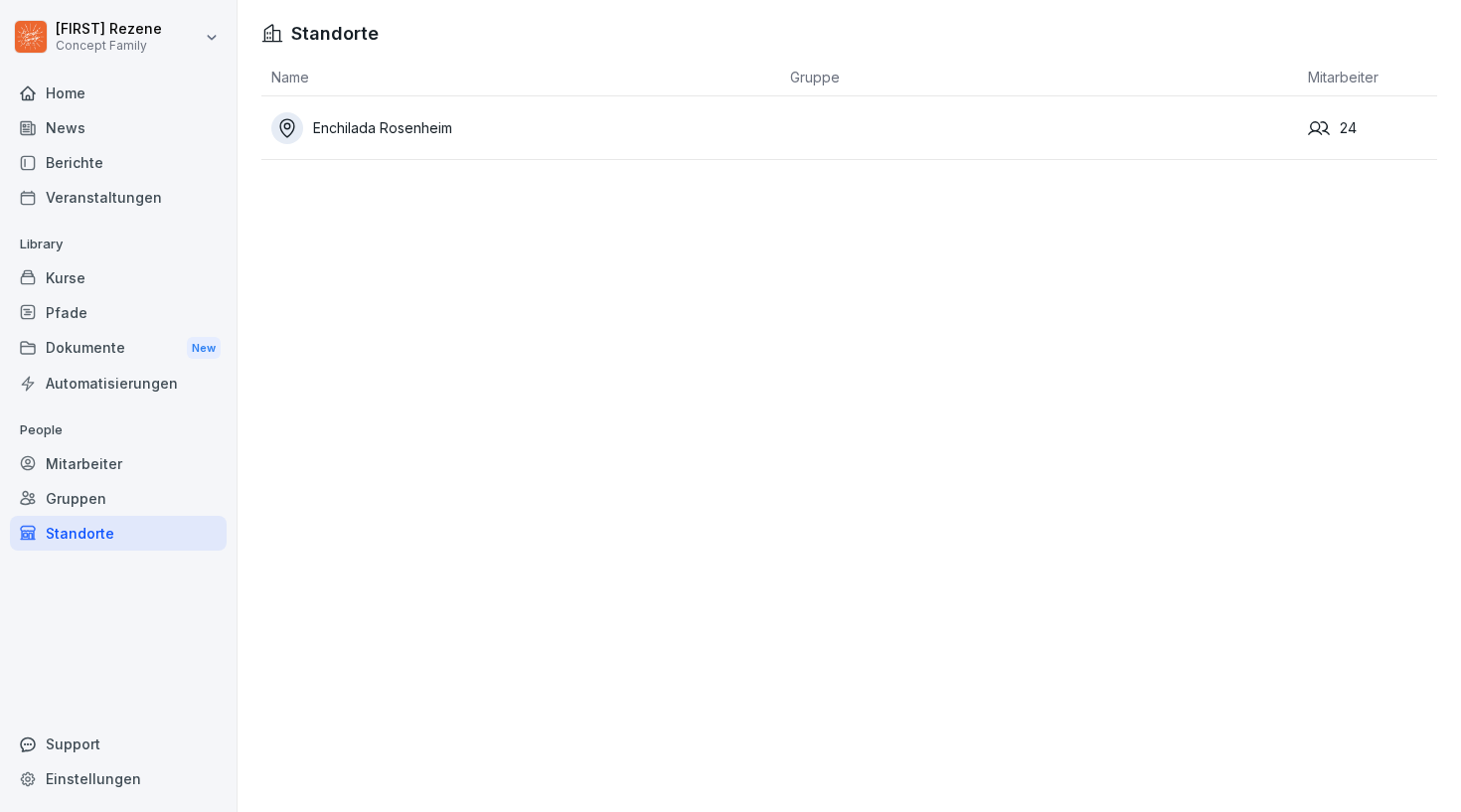 click on "Enchilada Rosenheim" at bounding box center [526, 128] 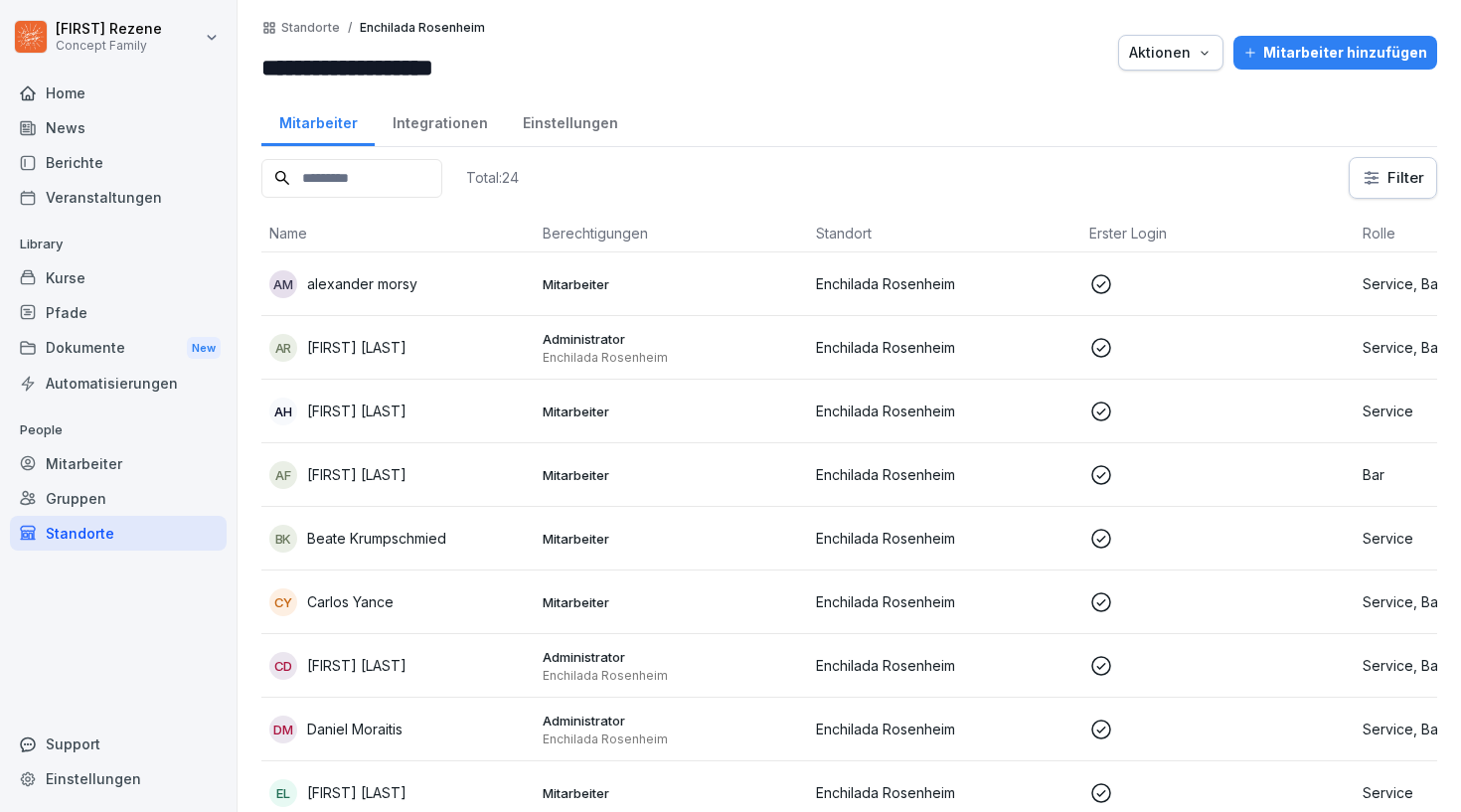 click on "Home" at bounding box center (118, 92) 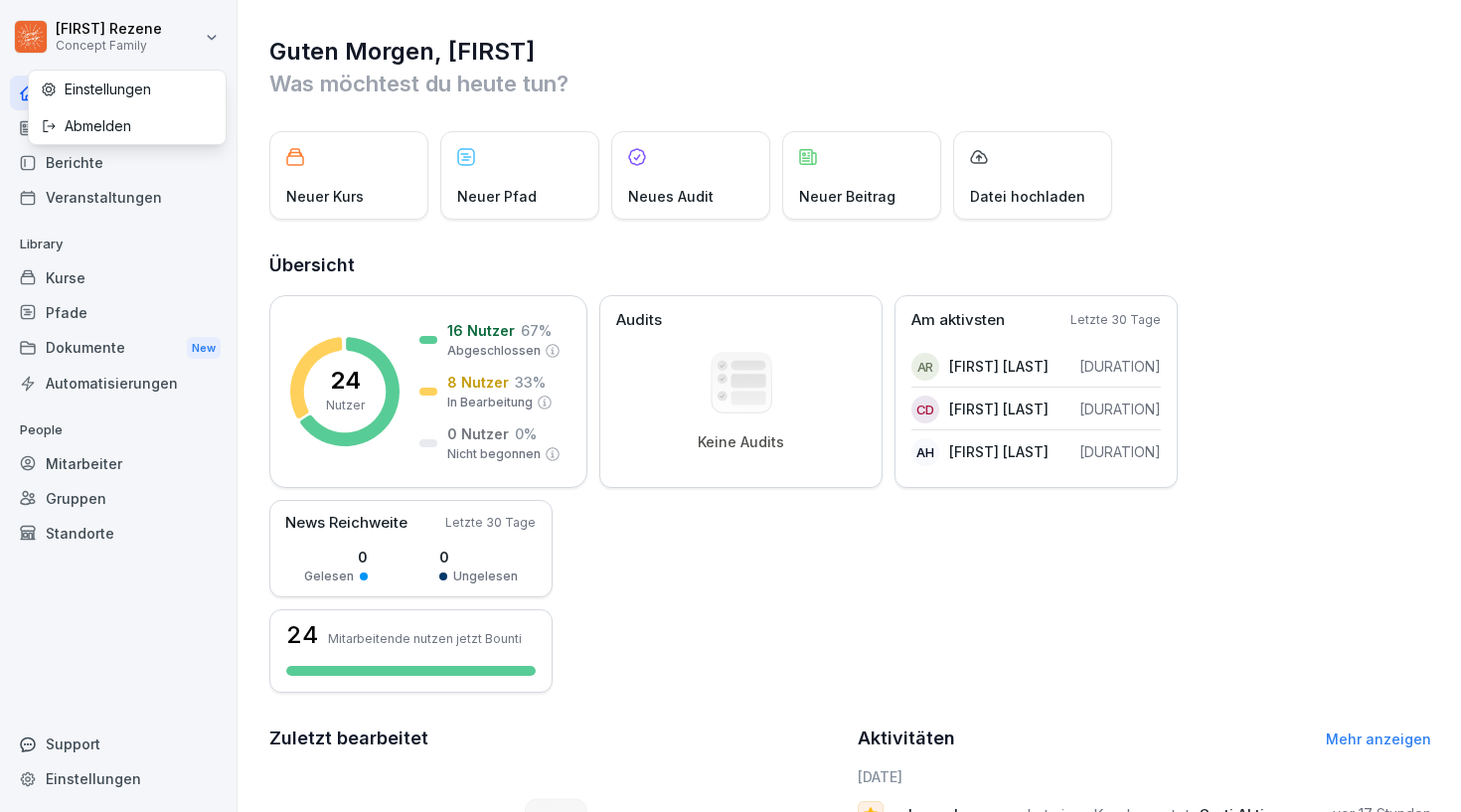 click on "[FIRST]   [LAST] Concept Family Home News Berichte Veranstaltungen Library Kurse Pfade Dokumente New Automatisierungen People Mitarbeiter Gruppen Standorte Support Einstellungen Guten Morgen, [FIRST] Was möchtest du heute tun? Neuer Kurs Neuer Pfad Neuer Audit Neuer Beitrag Datei hochladen Übersicht 24 Nutzer 16 Nutzer 67 % Abgeschlossen 8 Nutzer 33 % In Bearbeitung 0 Nutzer 0 % Nicht begonnen Audits Keine Audits Am aktivsten Letzte 30 Tage AR [FIRST] [LAST] 511 min. CD [FIRST] [LAST] 300 min. AH [FIRST] [LAST] 191 min. News Reichweite Letzte 30 Tage 0 Gelesen 0 Ungelesen 24 Mitarbeitende nutzen jetzt Bounti Zuletzt bearbeitet Keine Aktivität Hier findest du deine zuletzt bearbeiteten Inhalte Aktivitäten Mehr anzeigen [DATE] [FIRST]  [LAST] hat einen Kurs bewertet Sarti Aktion  vor 17 Stunden [FIRST]  [LAST] hat einen Kurs abgeschlossen Sarti Aktion  vor 17 Stunden [FIRST]  [LAST] hat einen Kurs begonnen Sarti Aktion  vor 17 Stunden [DATE] [FIRST] [LAST] hat einen Kurs abgeschlossen" at bounding box center [730, 406] 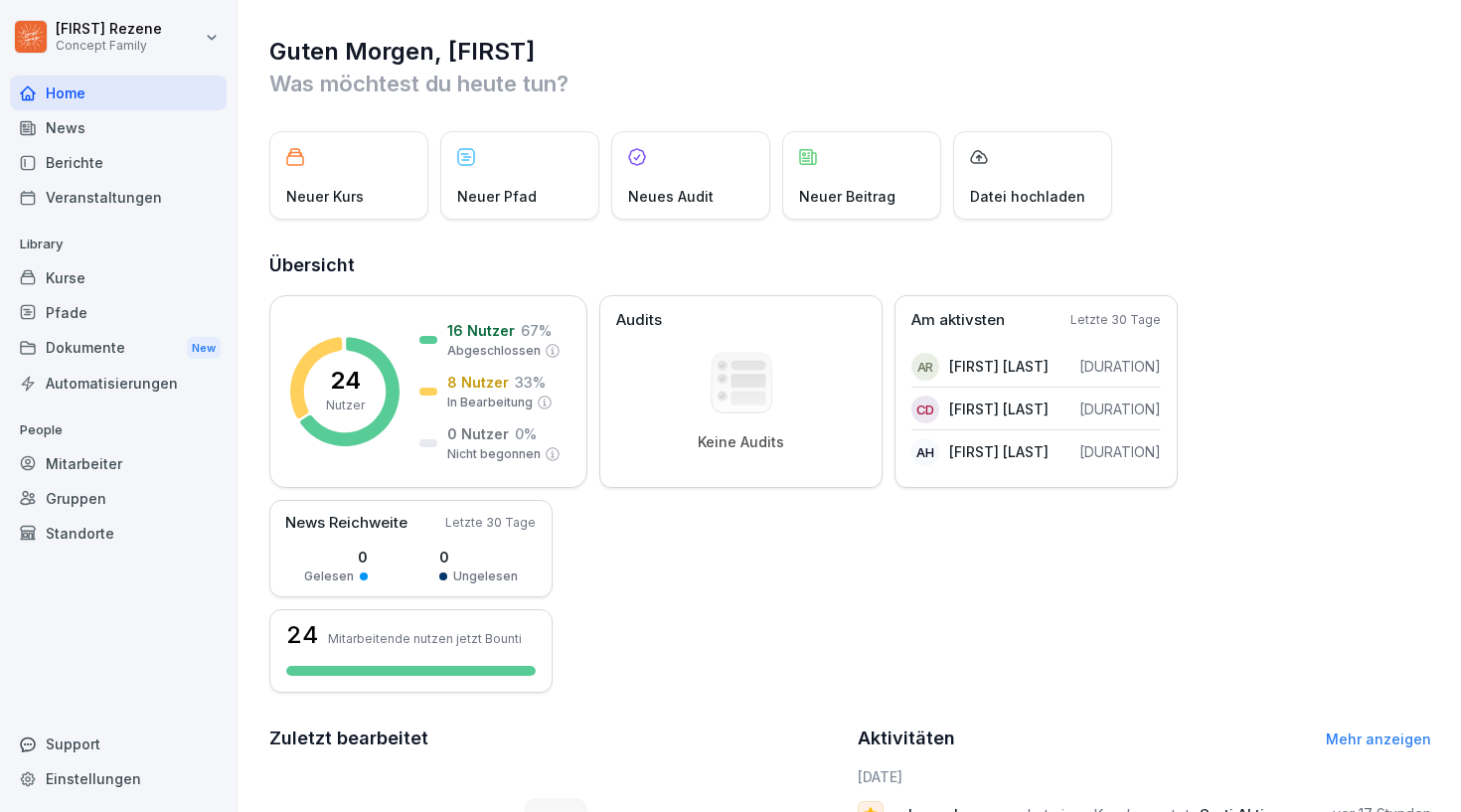 select on "**" 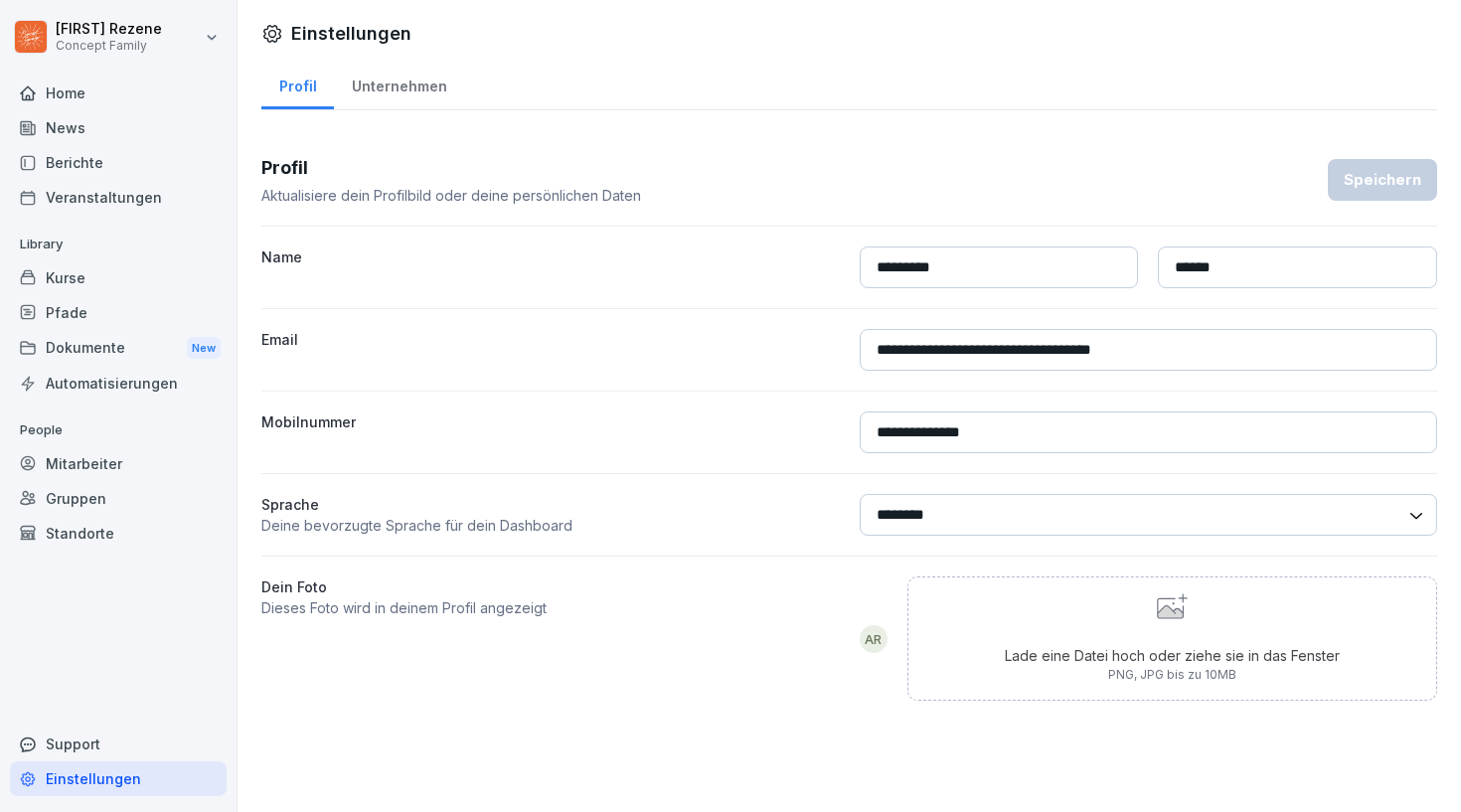 click on "Unternehmen" at bounding box center (399, 83) 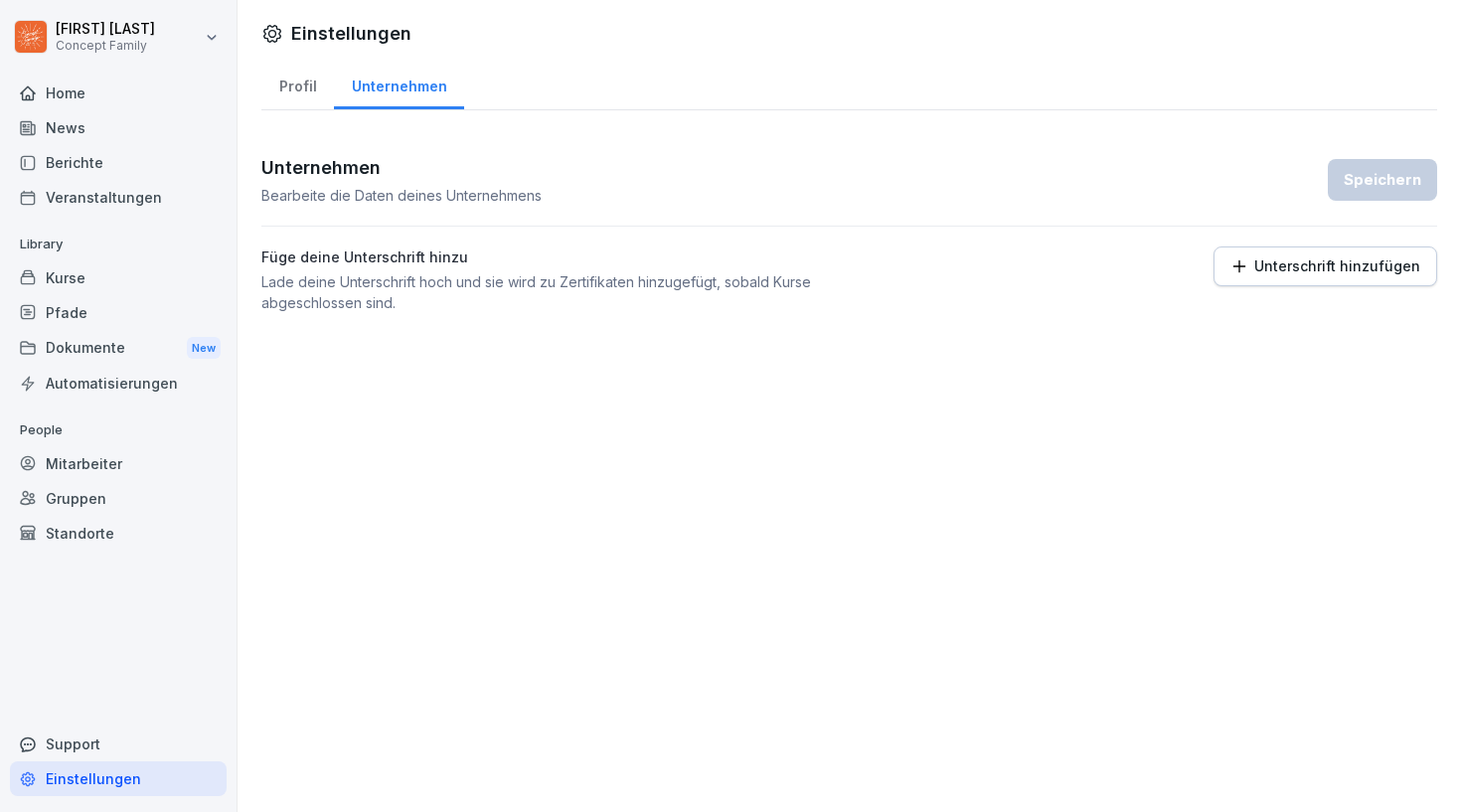 scroll, scrollTop: 0, scrollLeft: 0, axis: both 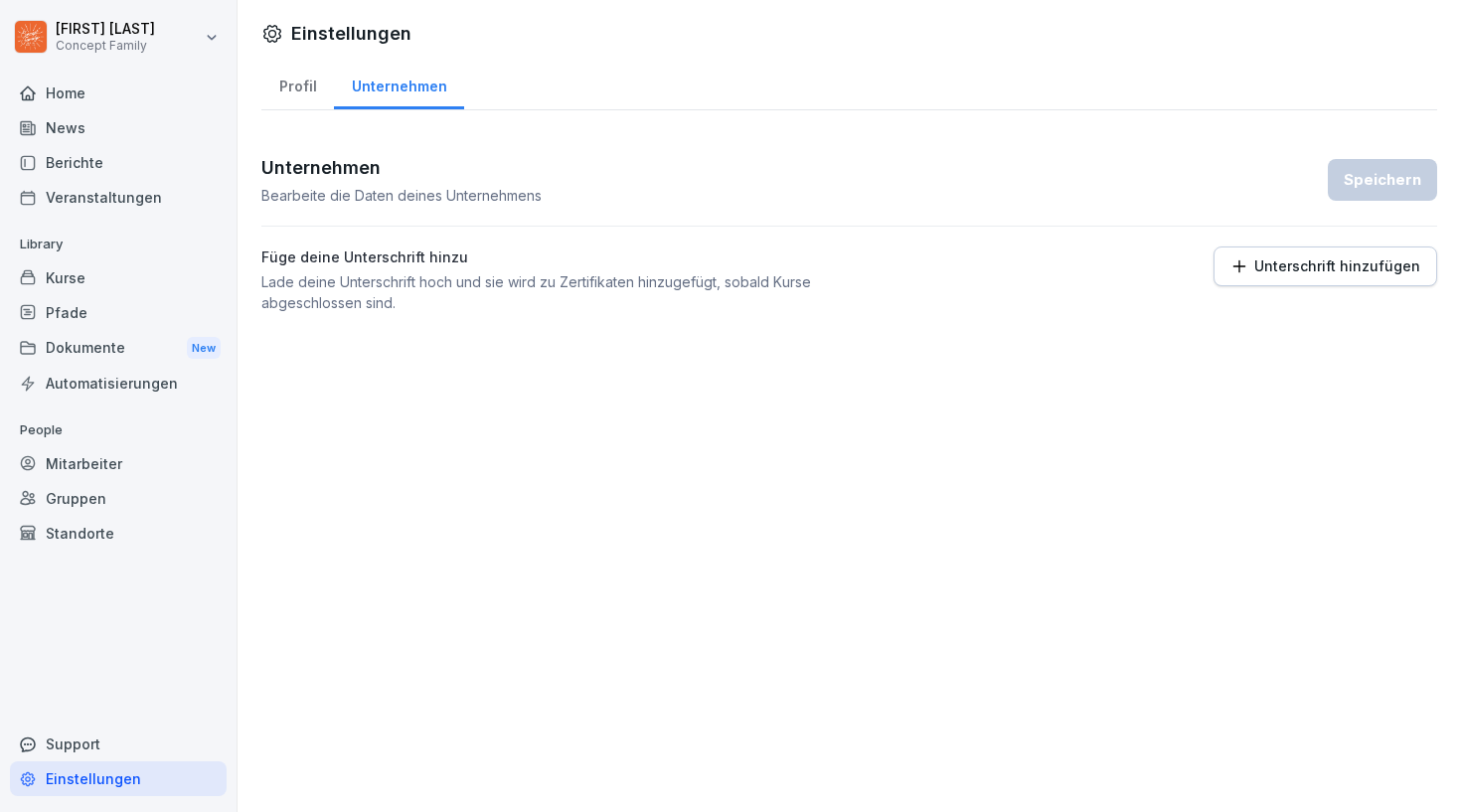 click on "Home" at bounding box center (118, 92) 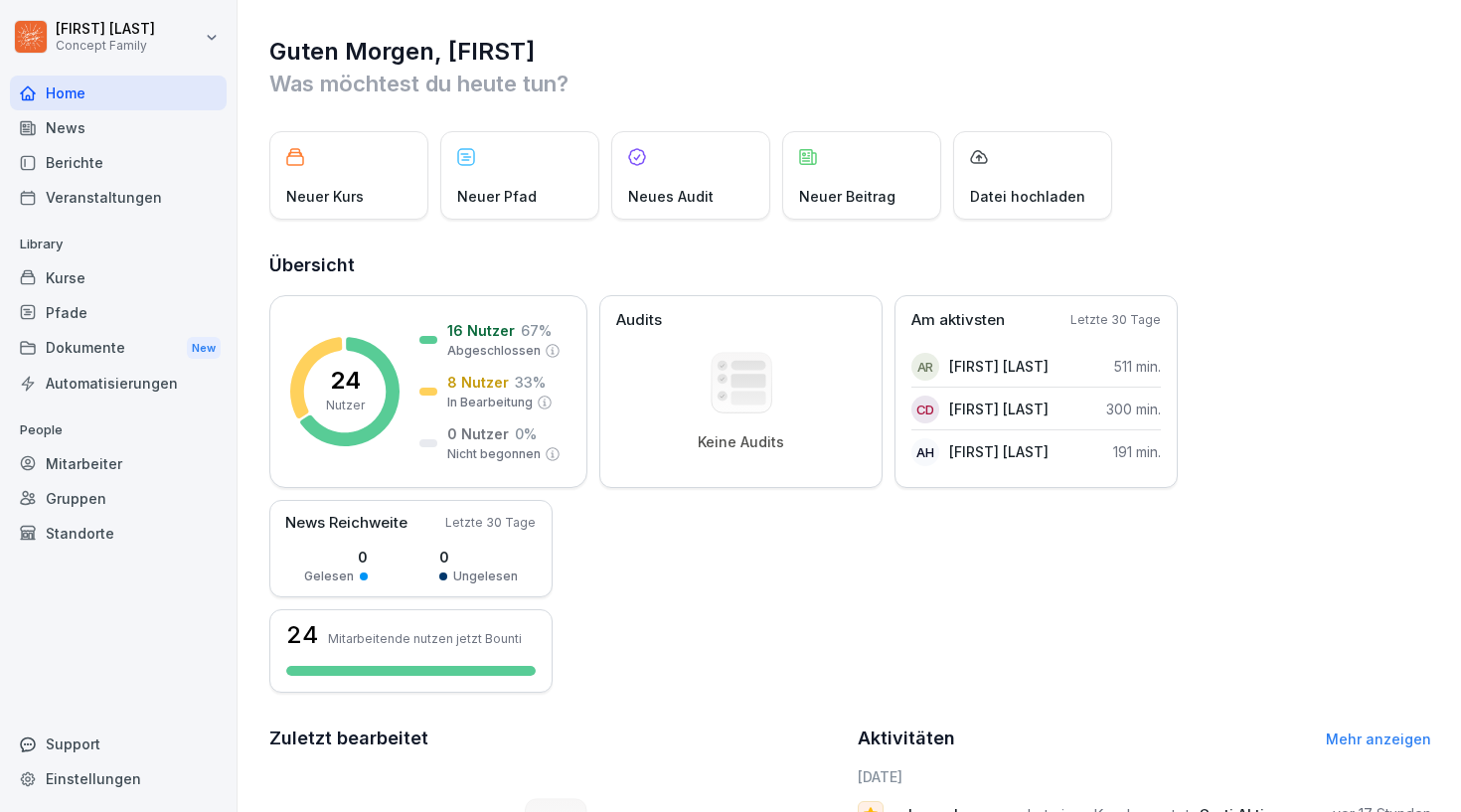 click on "News" at bounding box center (118, 127) 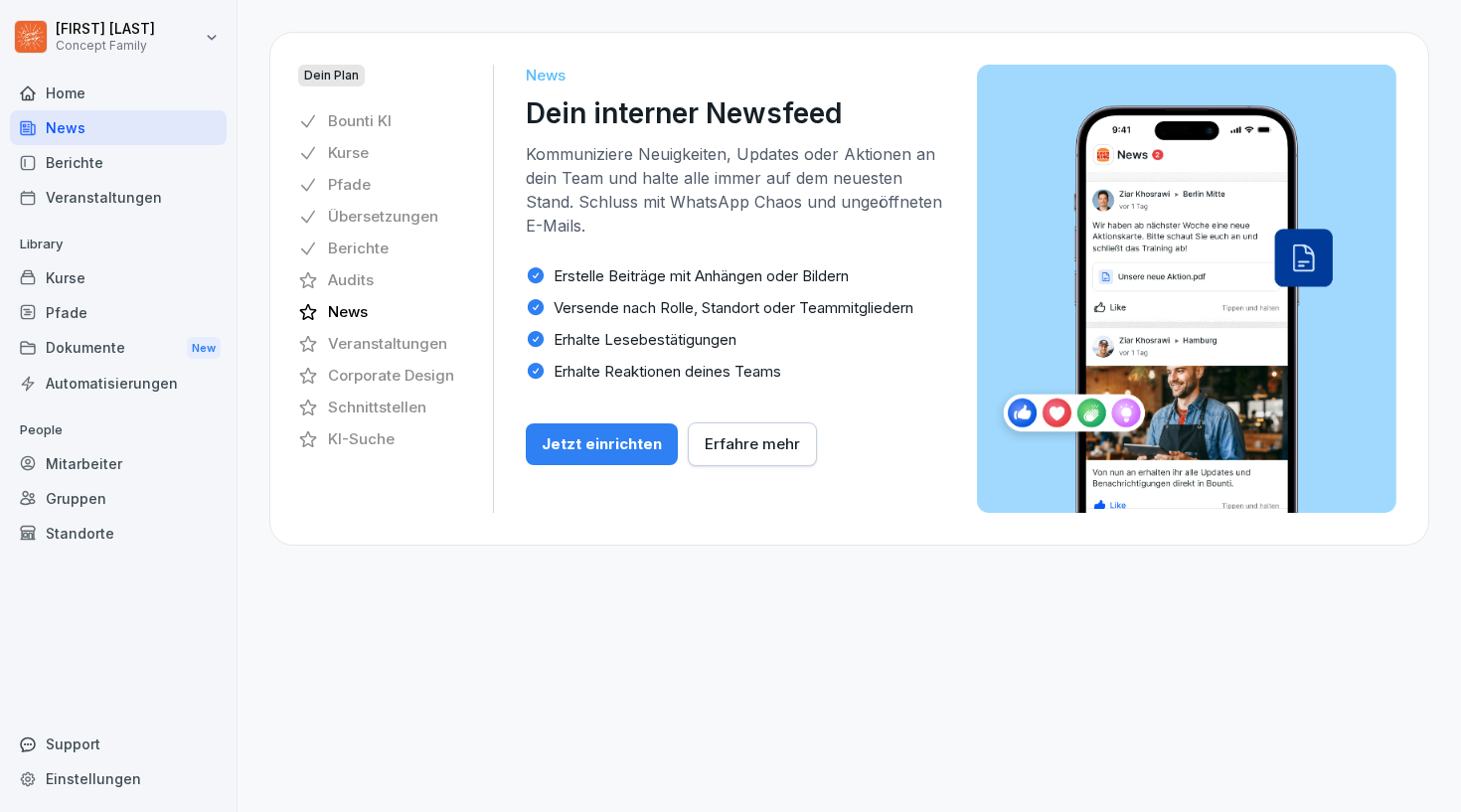 click on "Home" at bounding box center (118, 92) 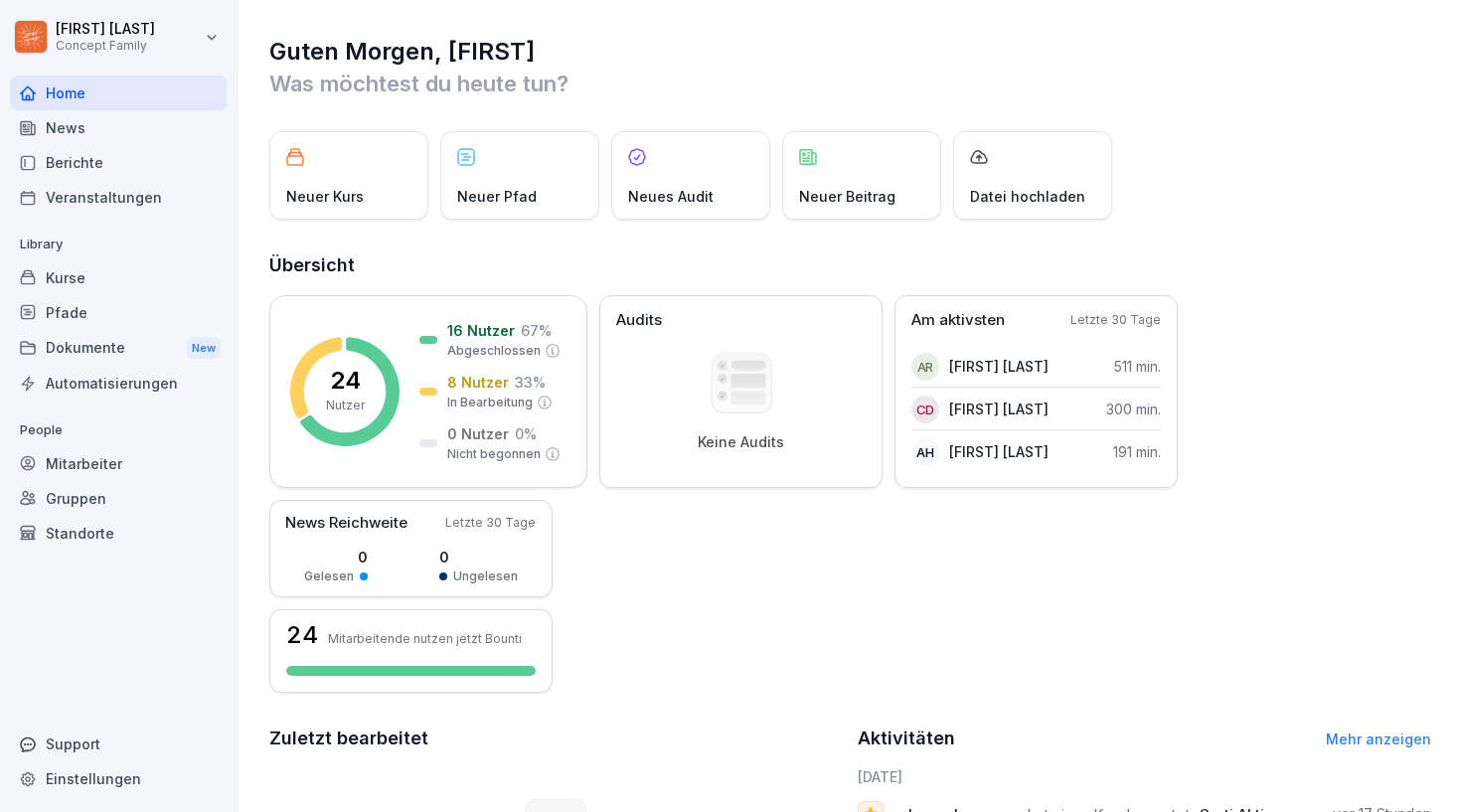 scroll, scrollTop: 0, scrollLeft: 0, axis: both 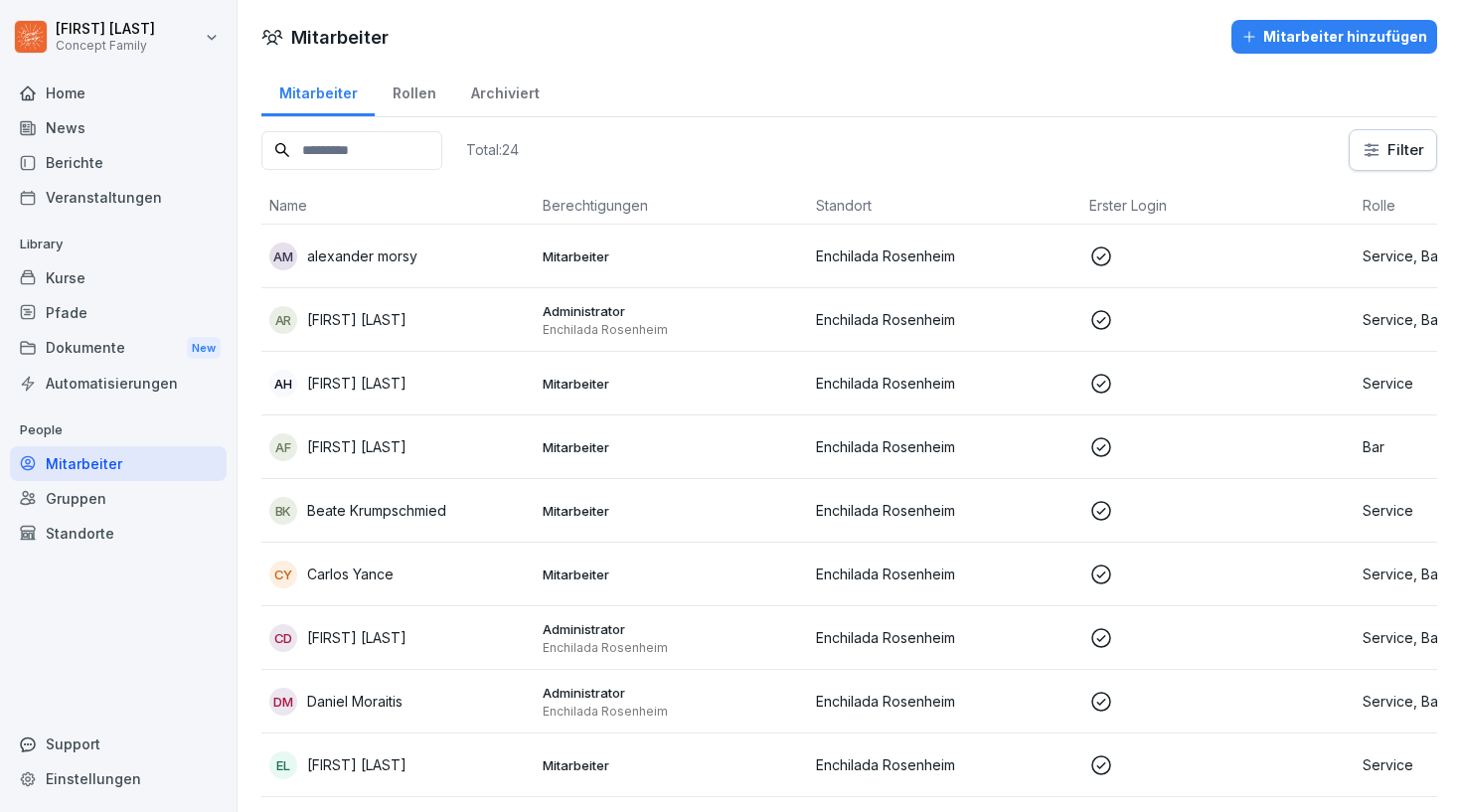 click on "Gruppen" at bounding box center (118, 498) 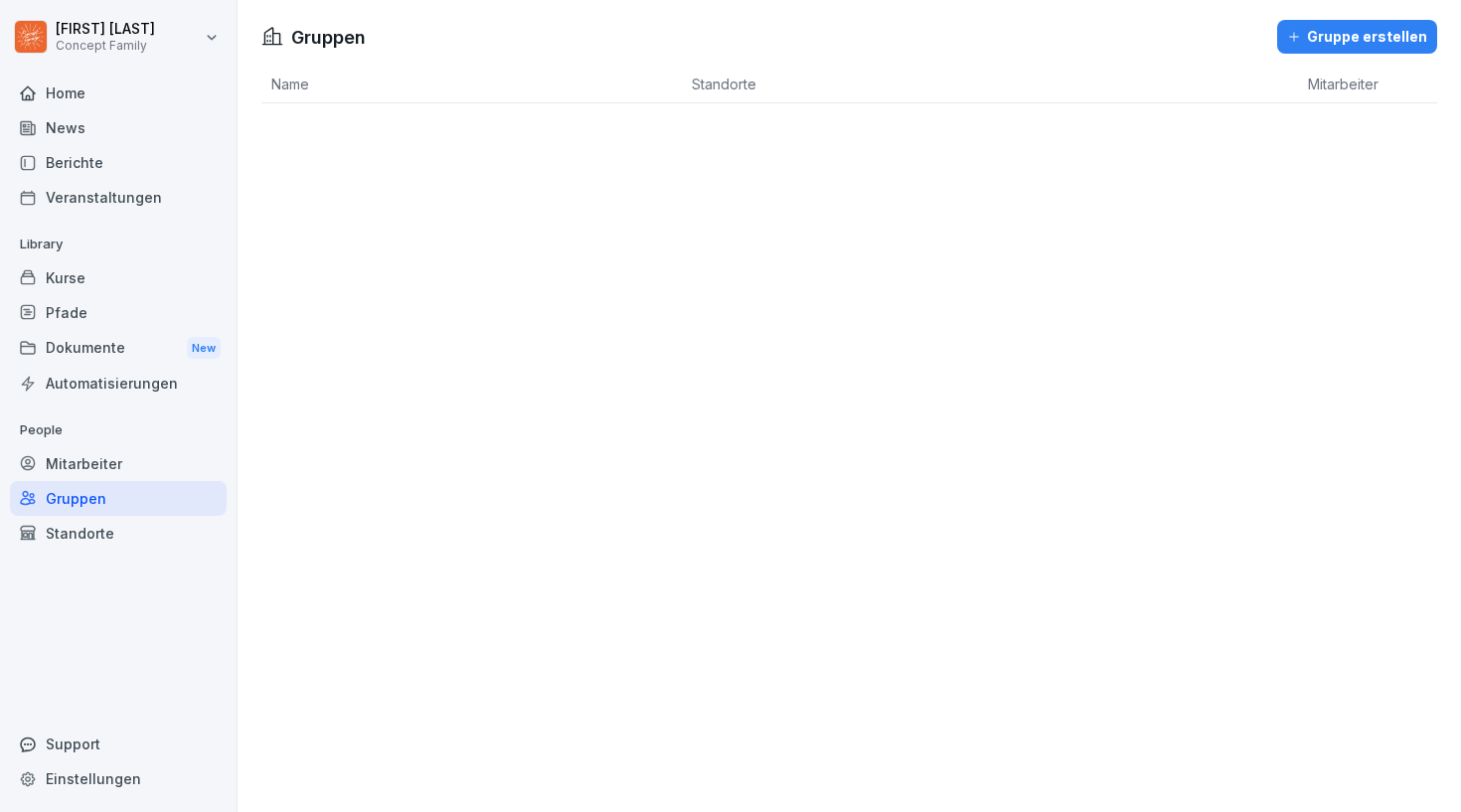 click on "Standorte" at bounding box center [118, 533] 